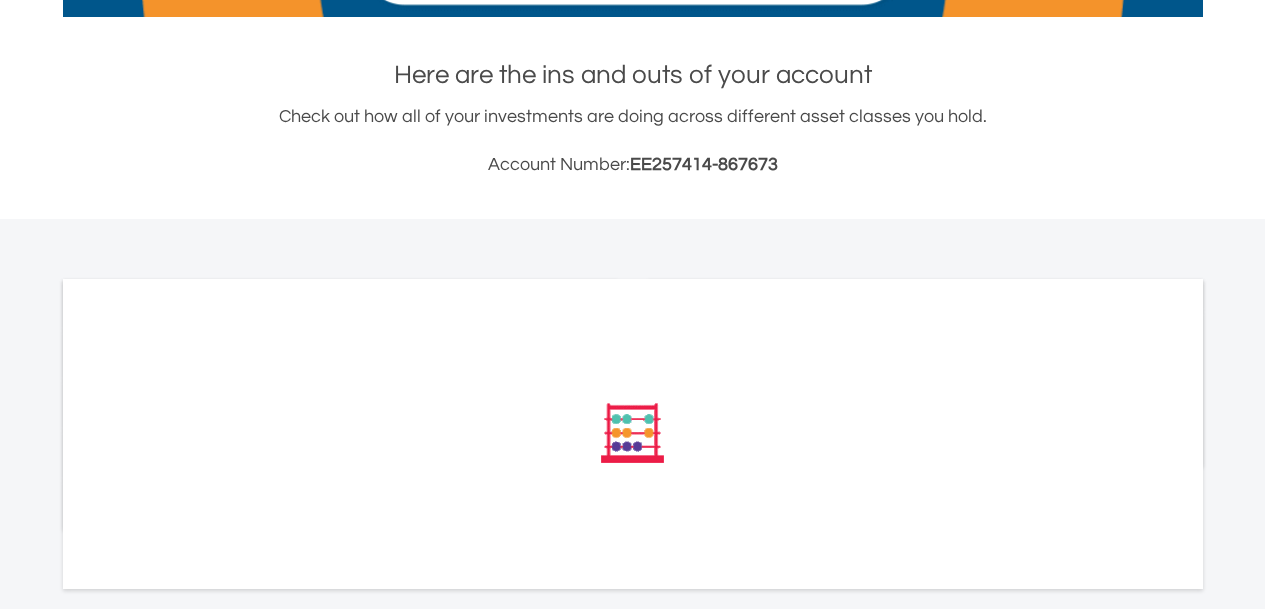 scroll, scrollTop: 500, scrollLeft: 0, axis: vertical 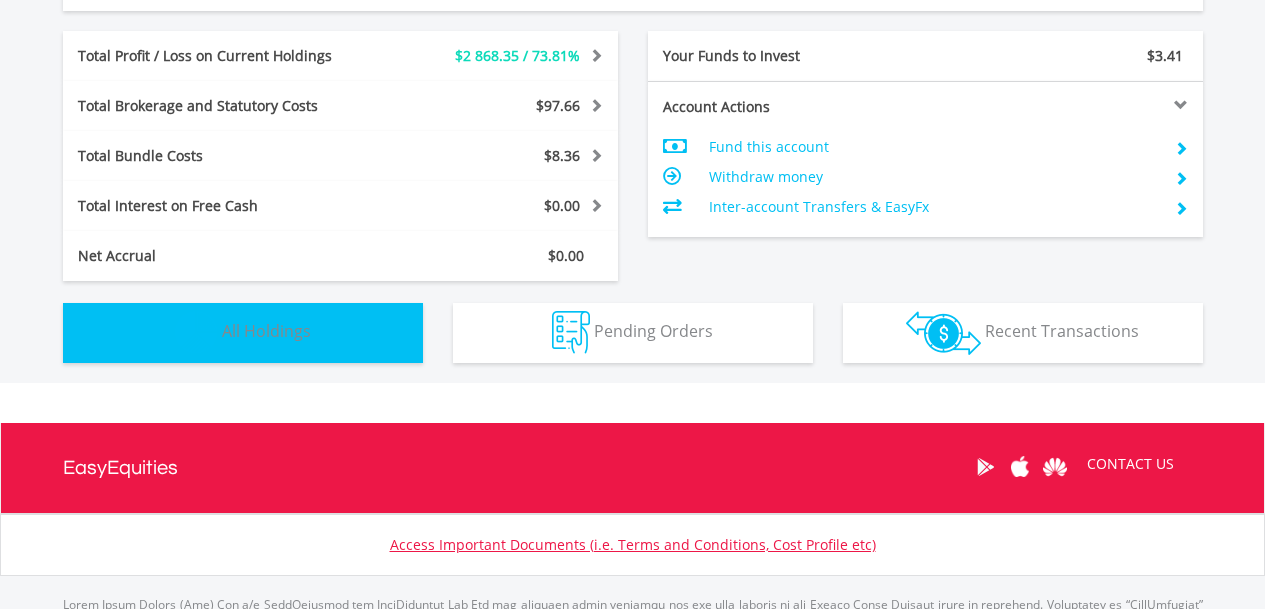 drag, startPoint x: 256, startPoint y: 343, endPoint x: 386, endPoint y: 260, distance: 154.23683 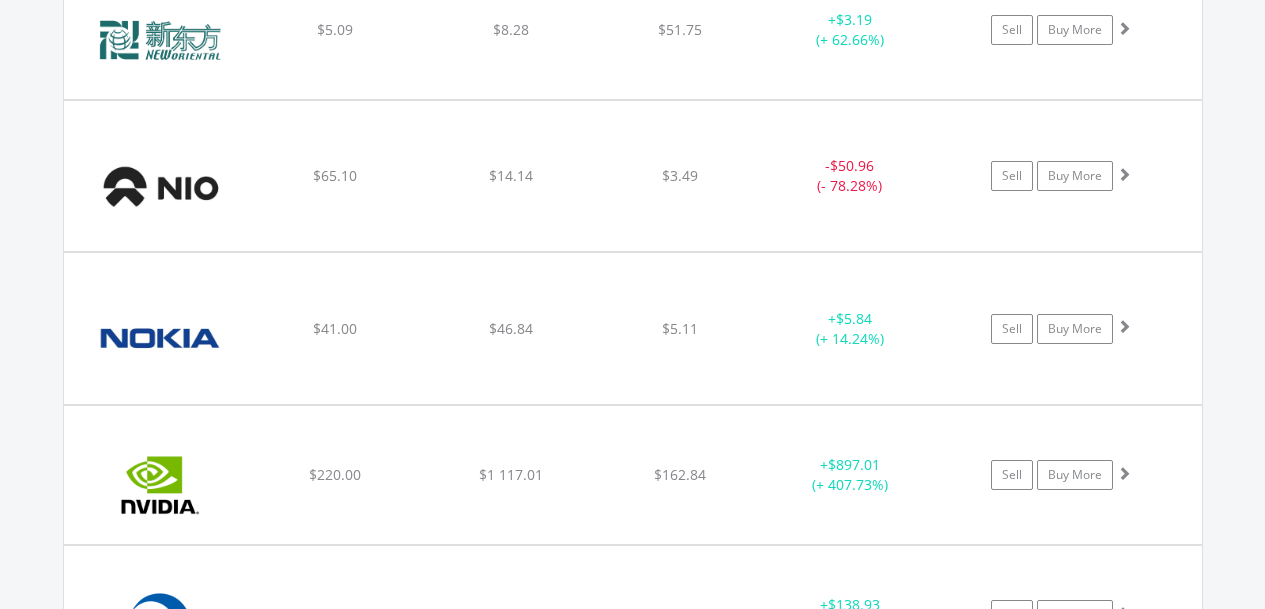 scroll, scrollTop: 8127, scrollLeft: 0, axis: vertical 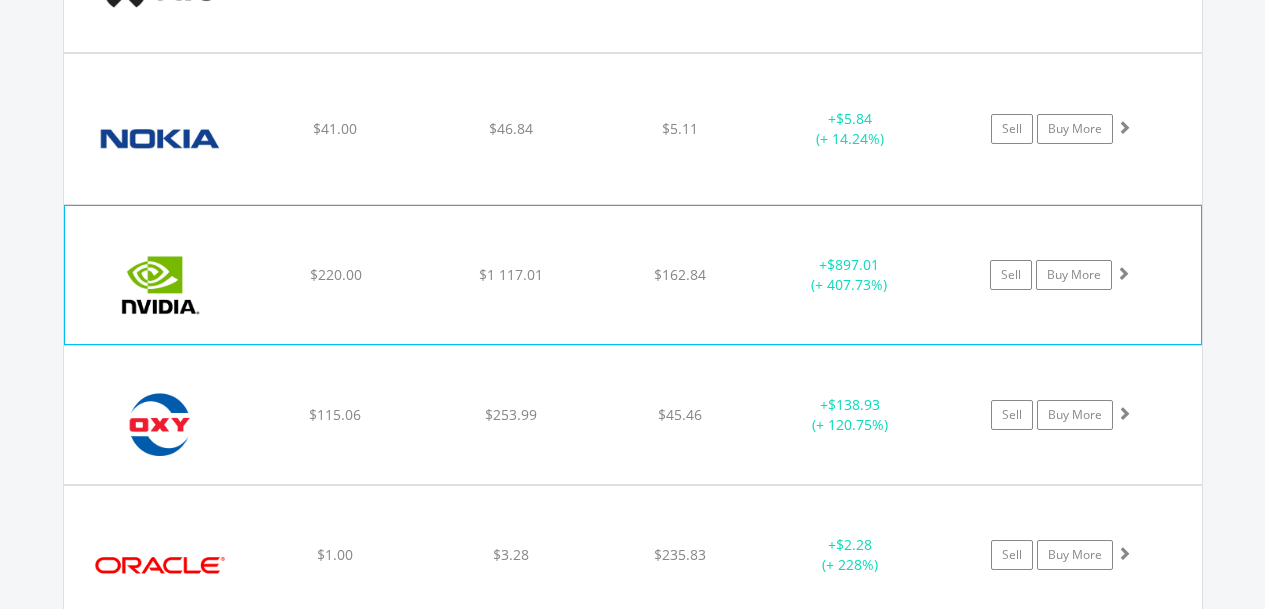 click on "$1 117.01" at bounding box center (511, -6437) 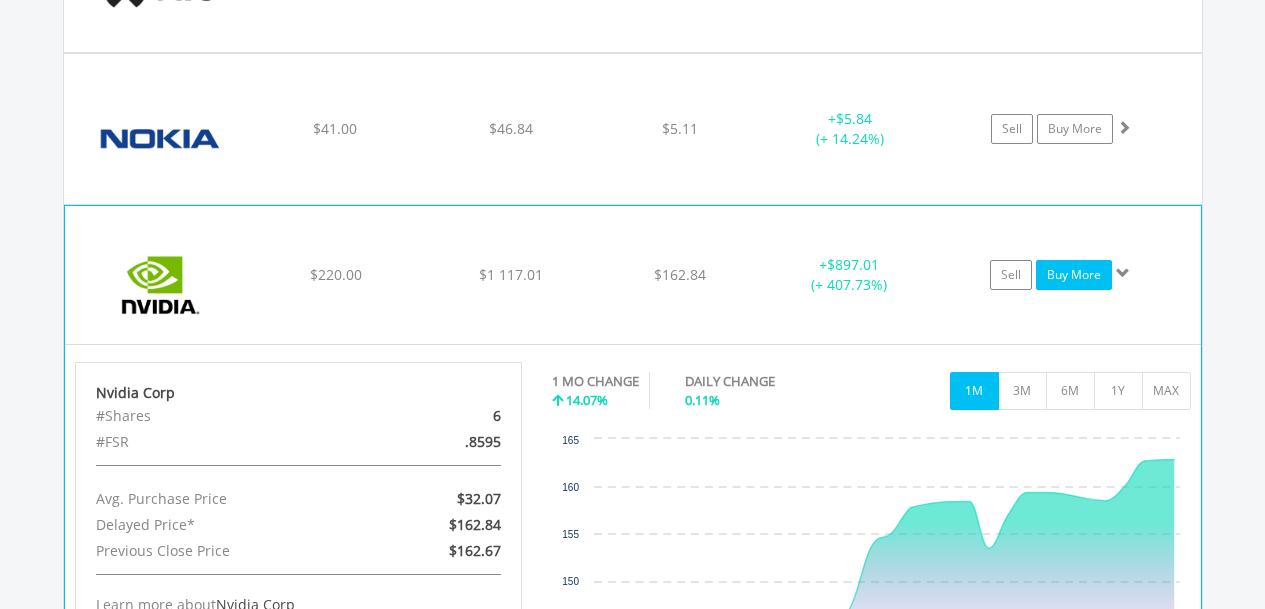 click on "Buy More" at bounding box center (1074, 275) 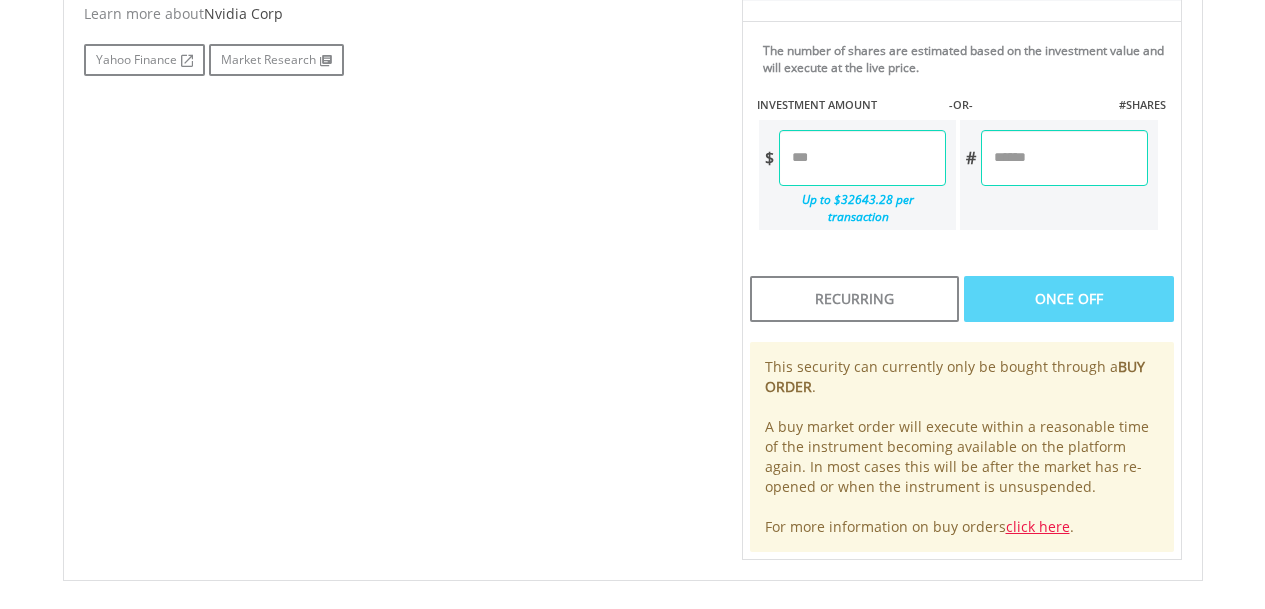 scroll, scrollTop: 1117, scrollLeft: 0, axis: vertical 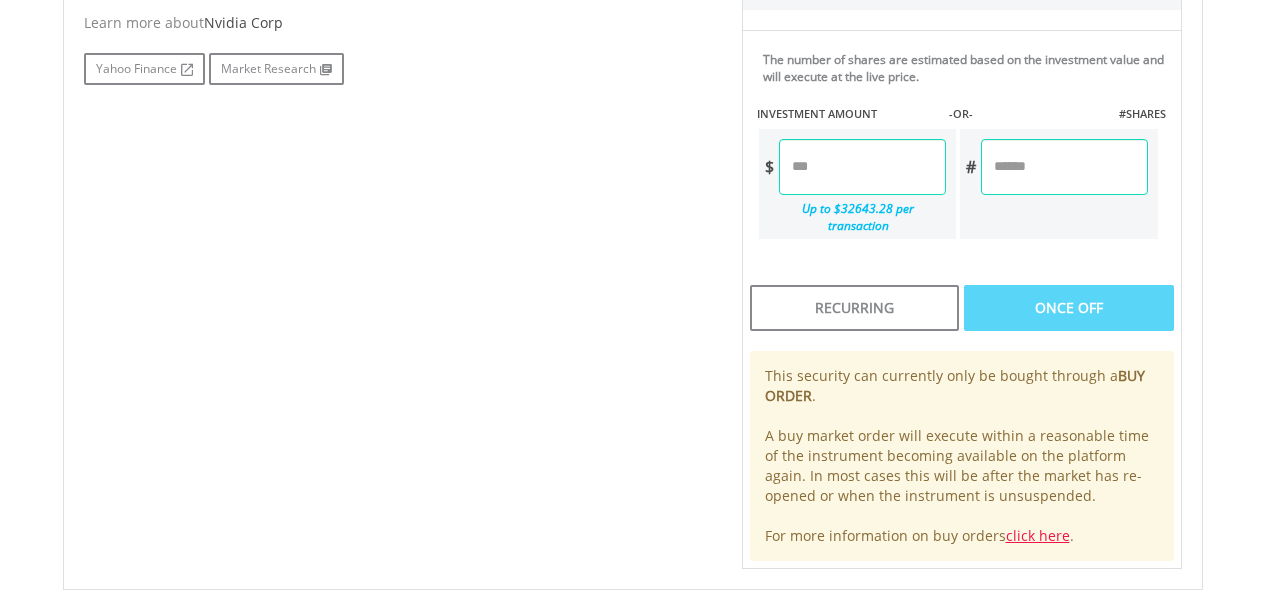 click at bounding box center [862, 167] 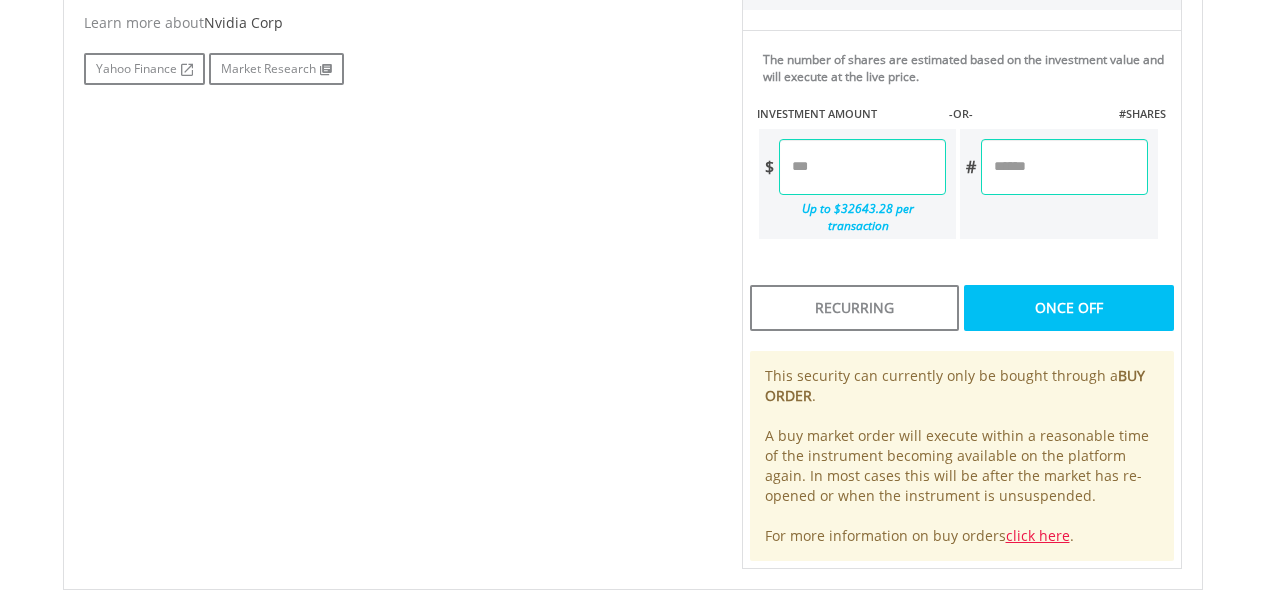 drag, startPoint x: 619, startPoint y: 156, endPoint x: 628, endPoint y: 144, distance: 15 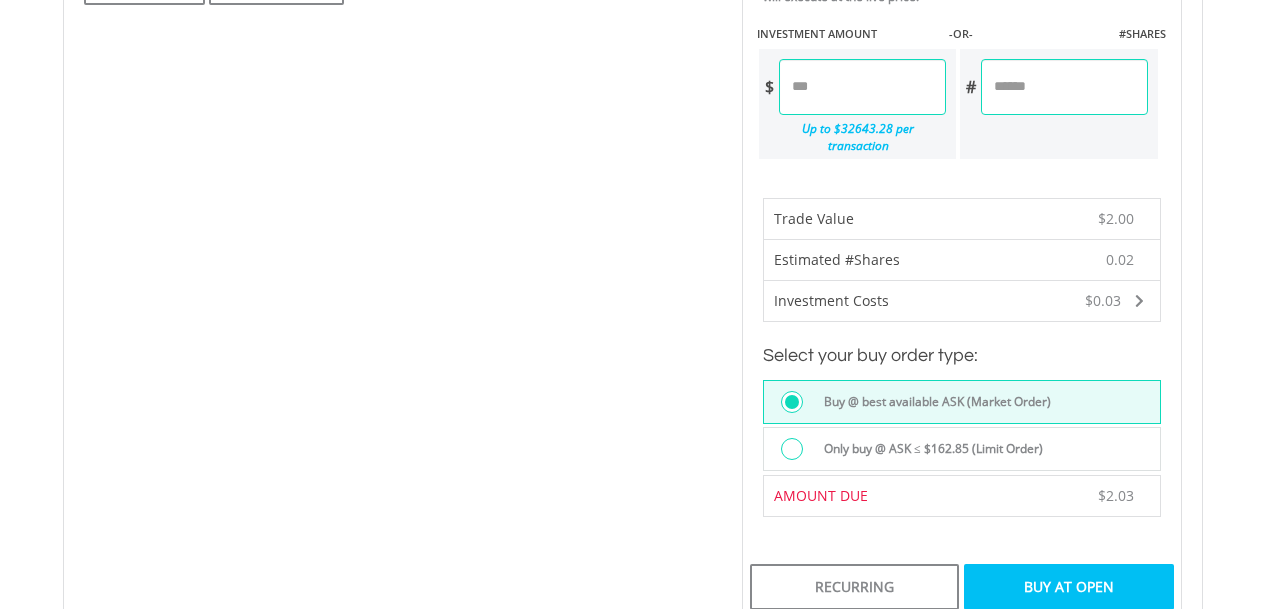 scroll, scrollTop: 1617, scrollLeft: 0, axis: vertical 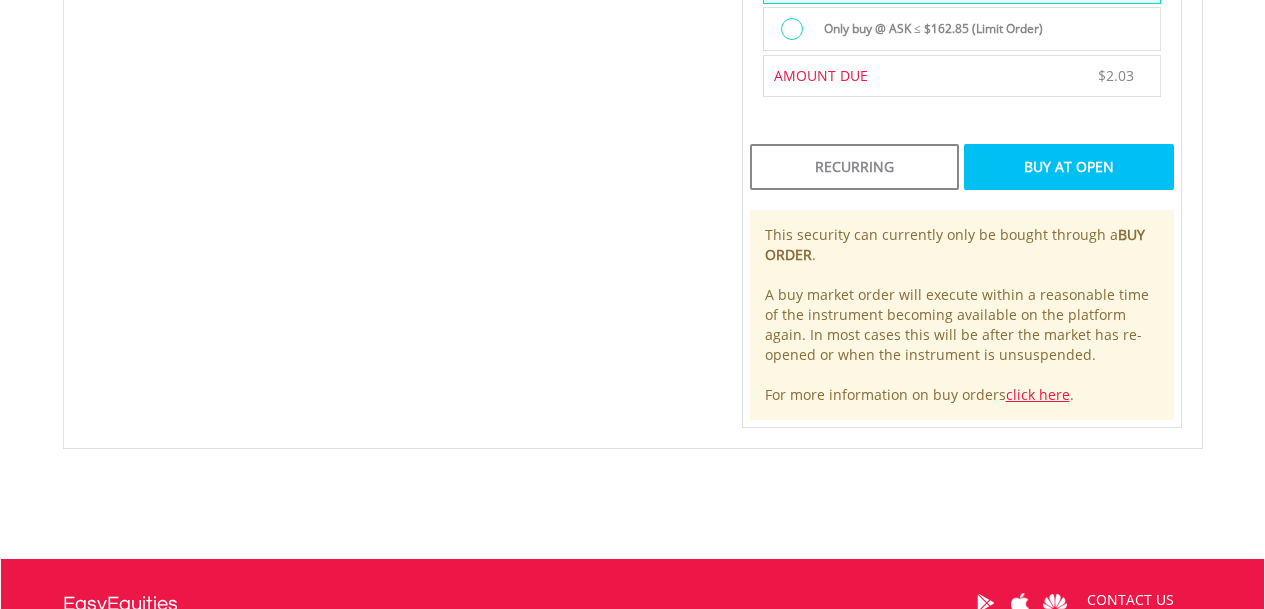 click on "Buy At Open" at bounding box center (1068, 167) 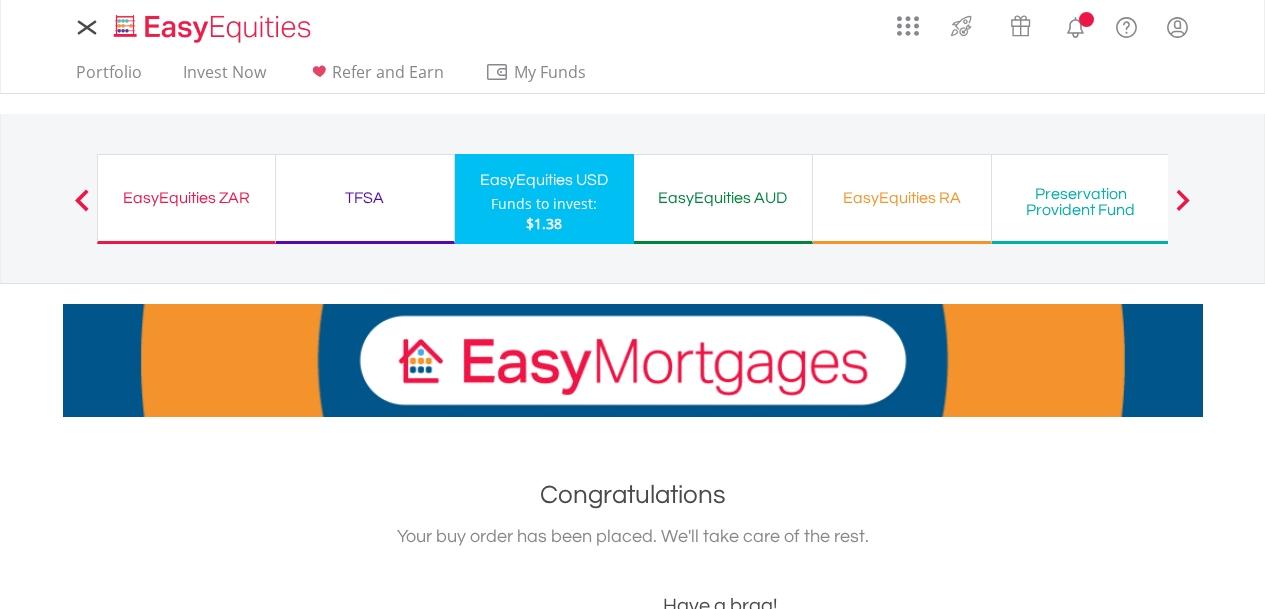scroll, scrollTop: 0, scrollLeft: 0, axis: both 